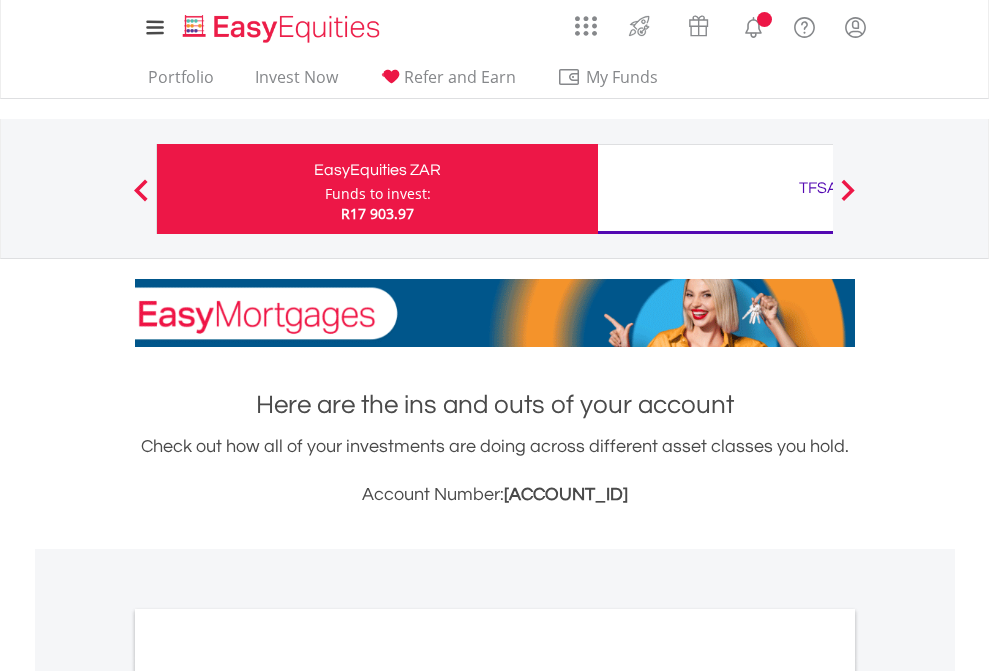 scroll, scrollTop: 0, scrollLeft: 0, axis: both 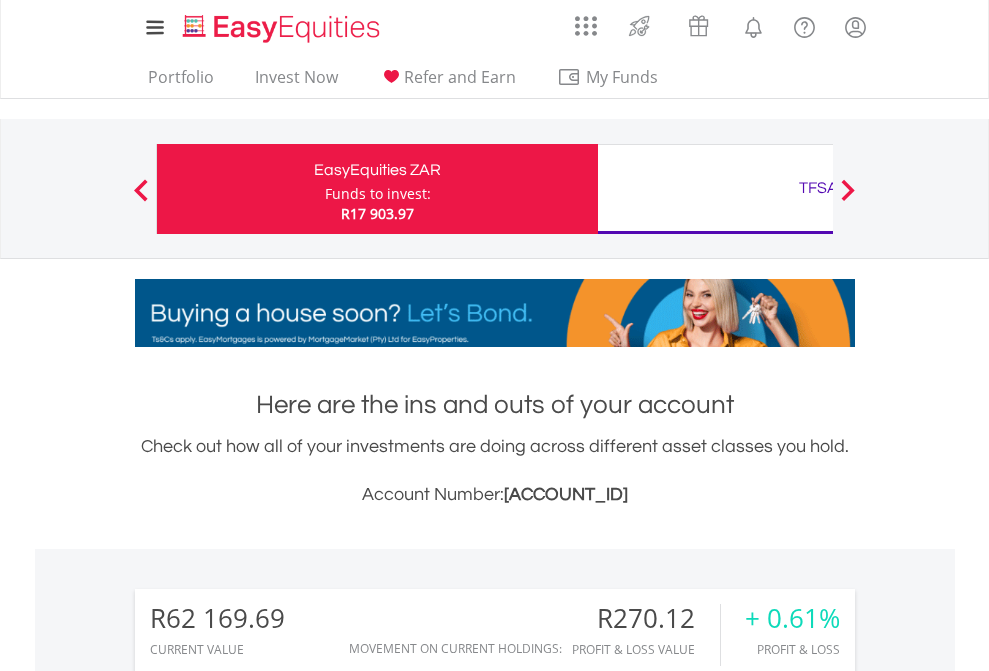click on "Funds to invest:" at bounding box center [378, 194] 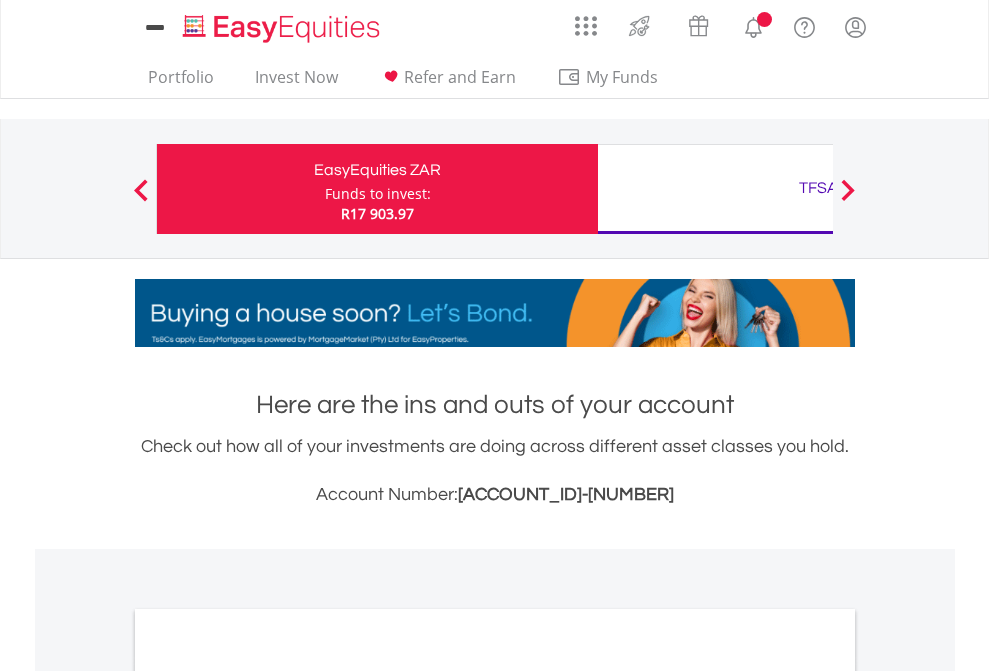 scroll, scrollTop: 0, scrollLeft: 0, axis: both 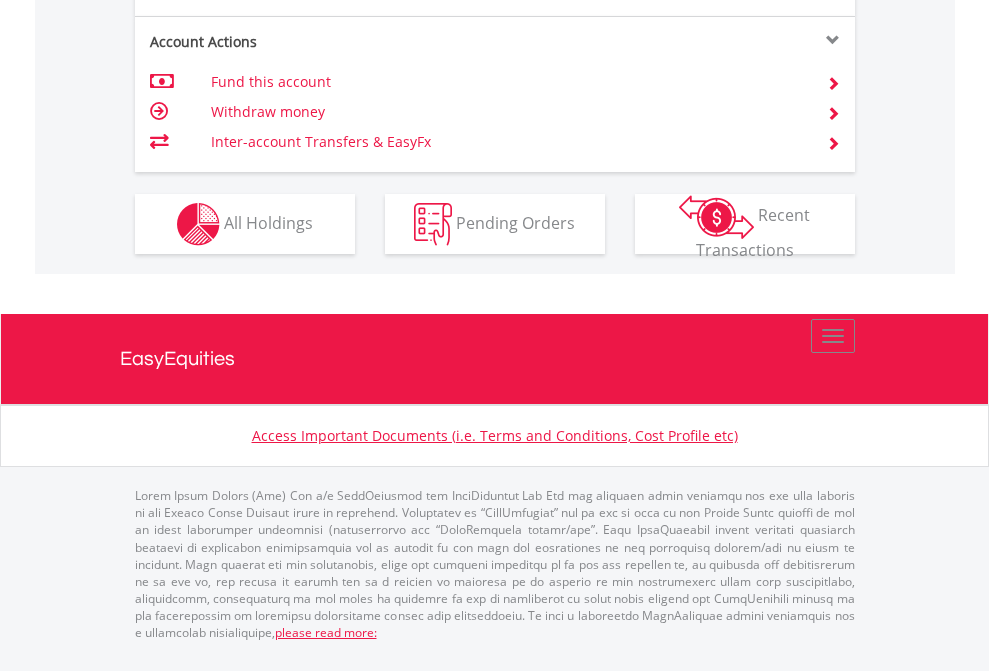click on "Investment types" at bounding box center (706, -337) 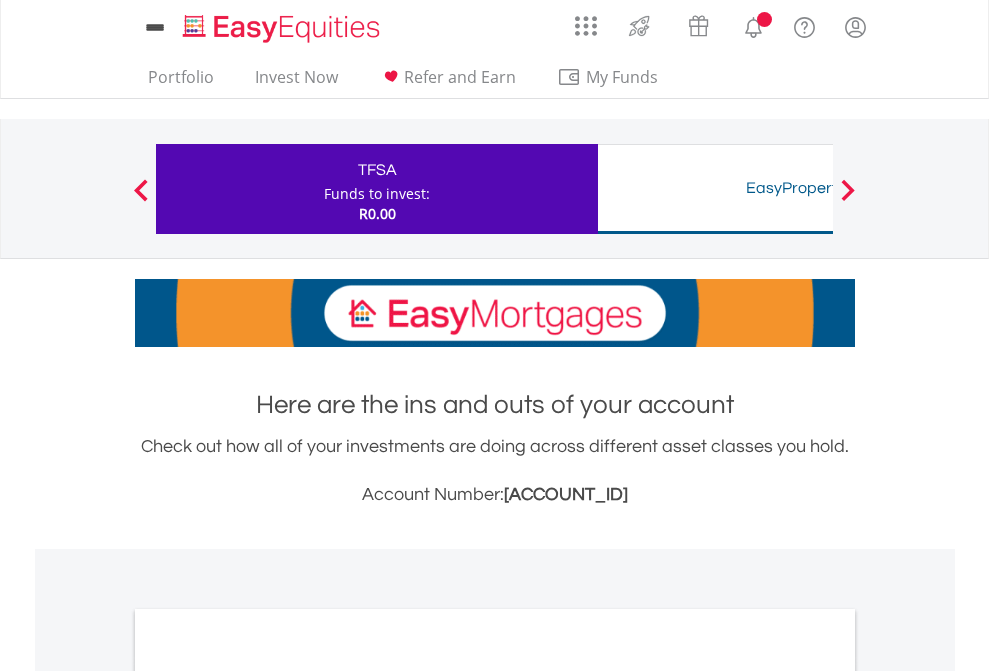scroll, scrollTop: 0, scrollLeft: 0, axis: both 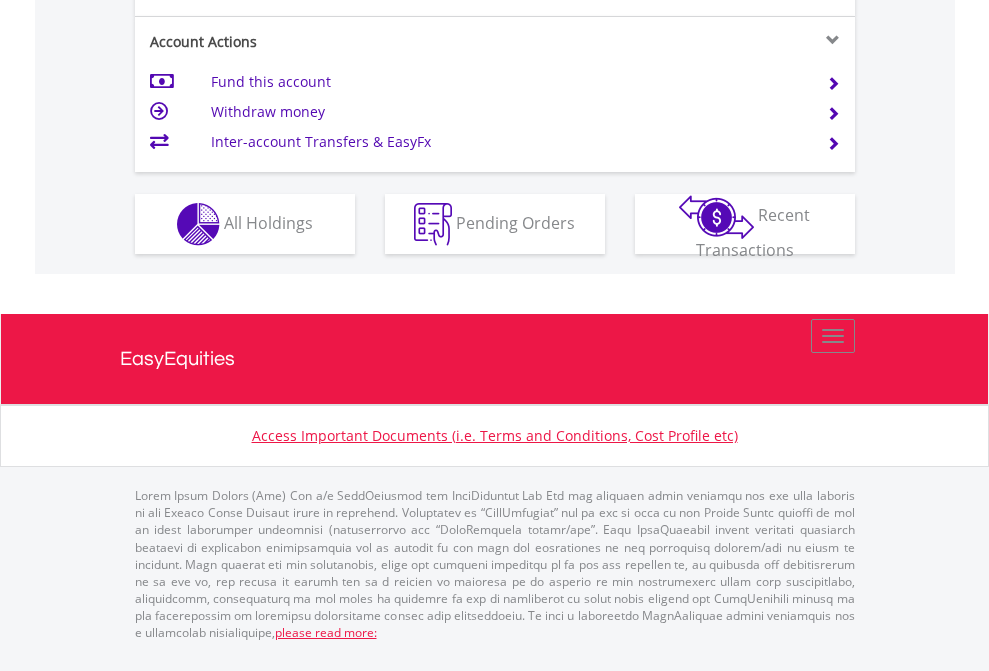 click on "Investment types" at bounding box center (706, -337) 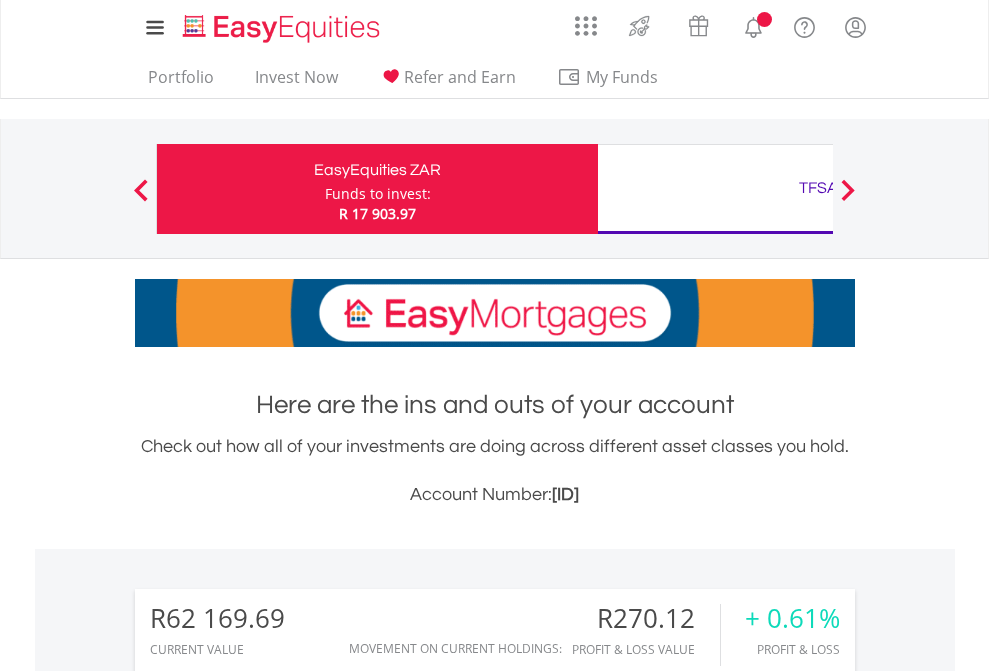 scroll, scrollTop: 1573, scrollLeft: 0, axis: vertical 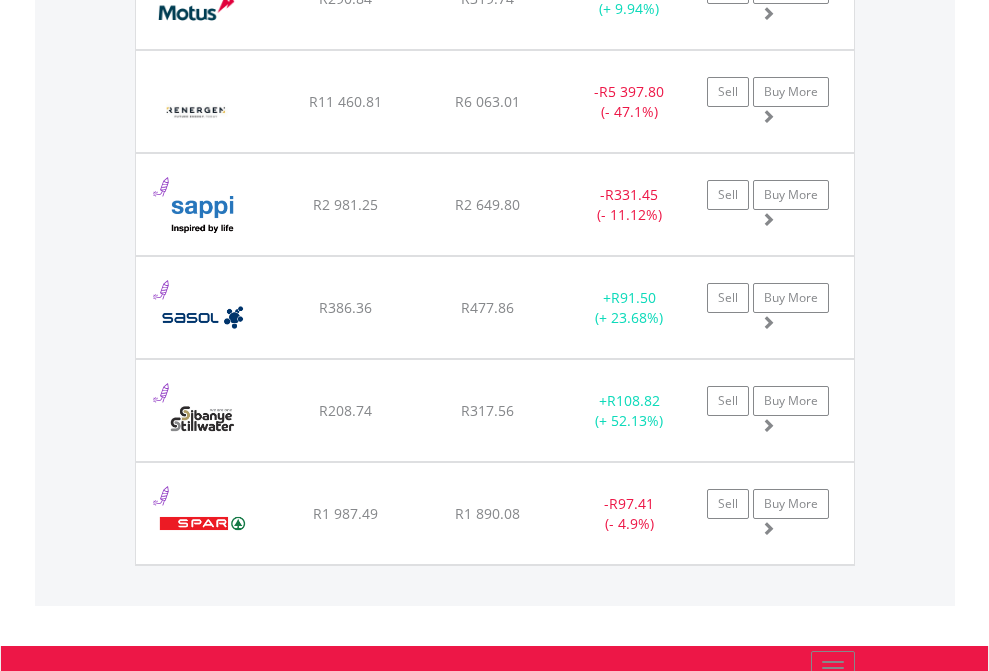 click on "TFSA" at bounding box center [818, -2116] 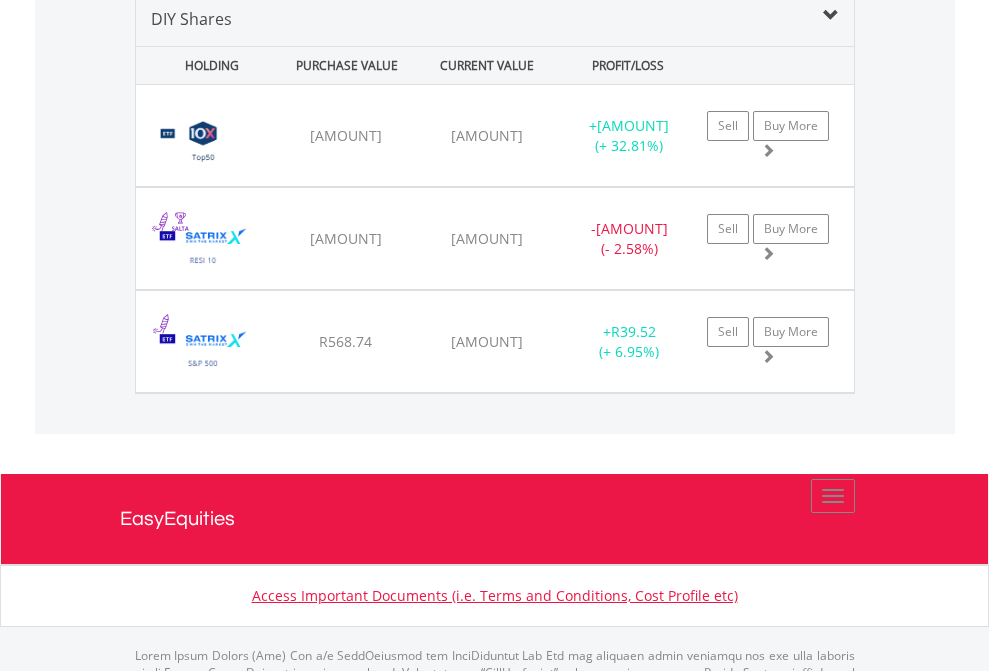 scroll, scrollTop: 1933, scrollLeft: 0, axis: vertical 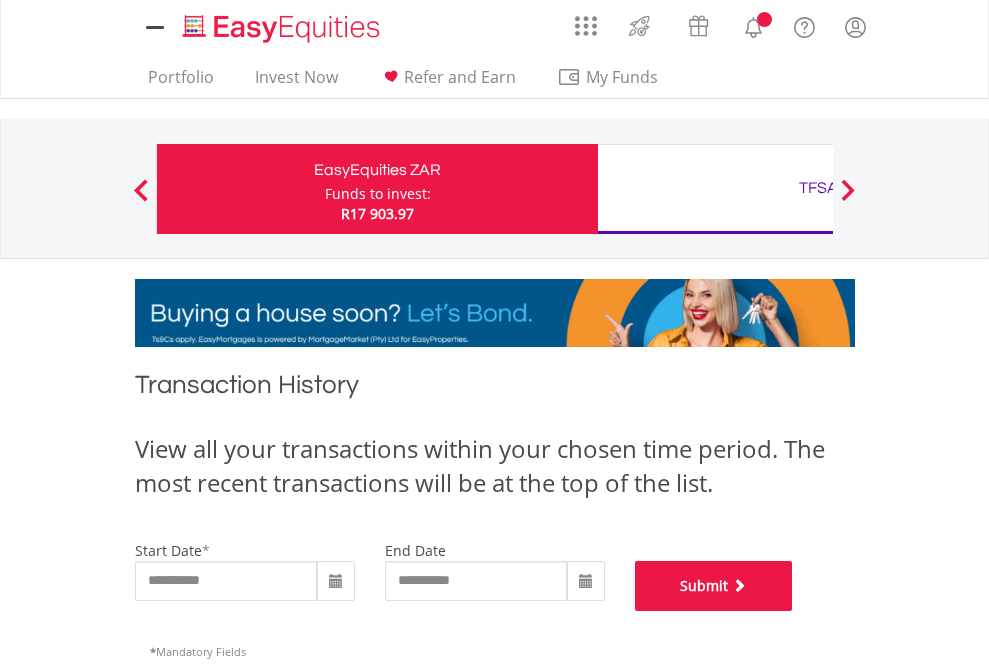click on "Submit" at bounding box center (714, 586) 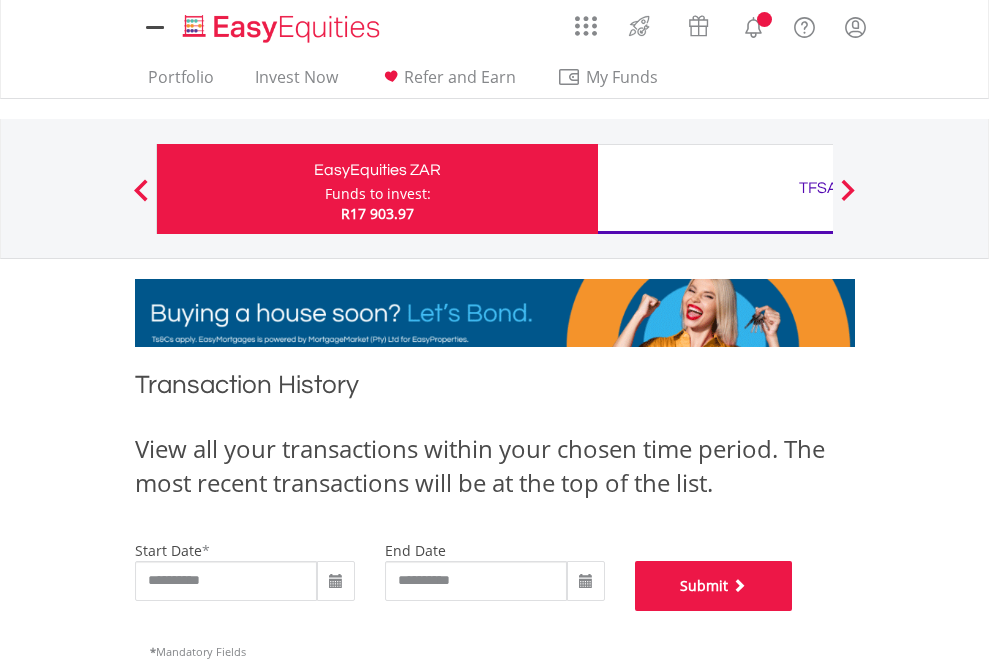 scroll, scrollTop: 811, scrollLeft: 0, axis: vertical 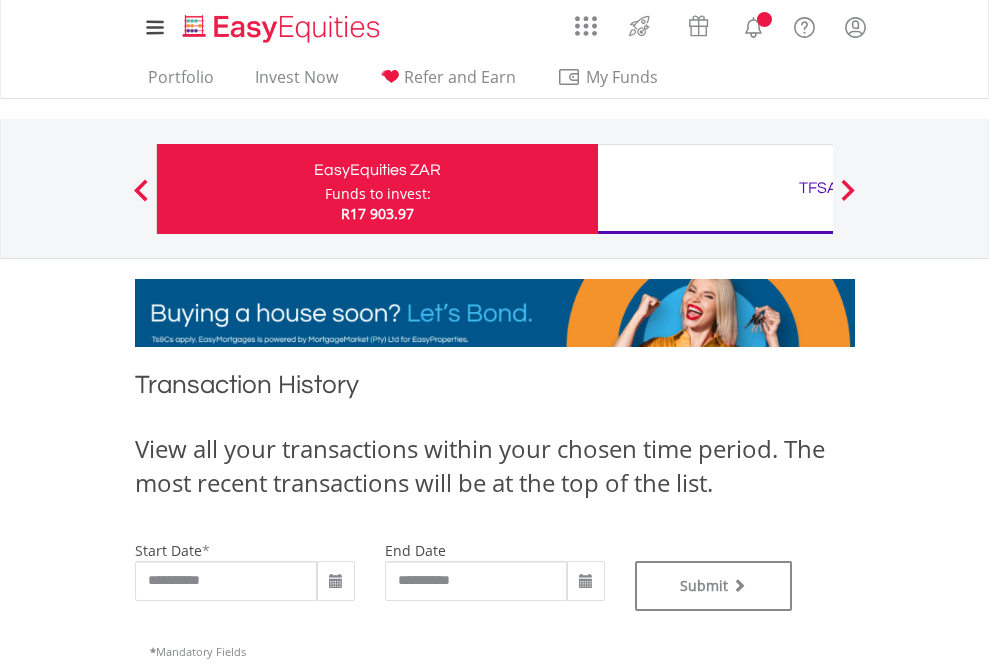click on "TFSA" at bounding box center [818, 188] 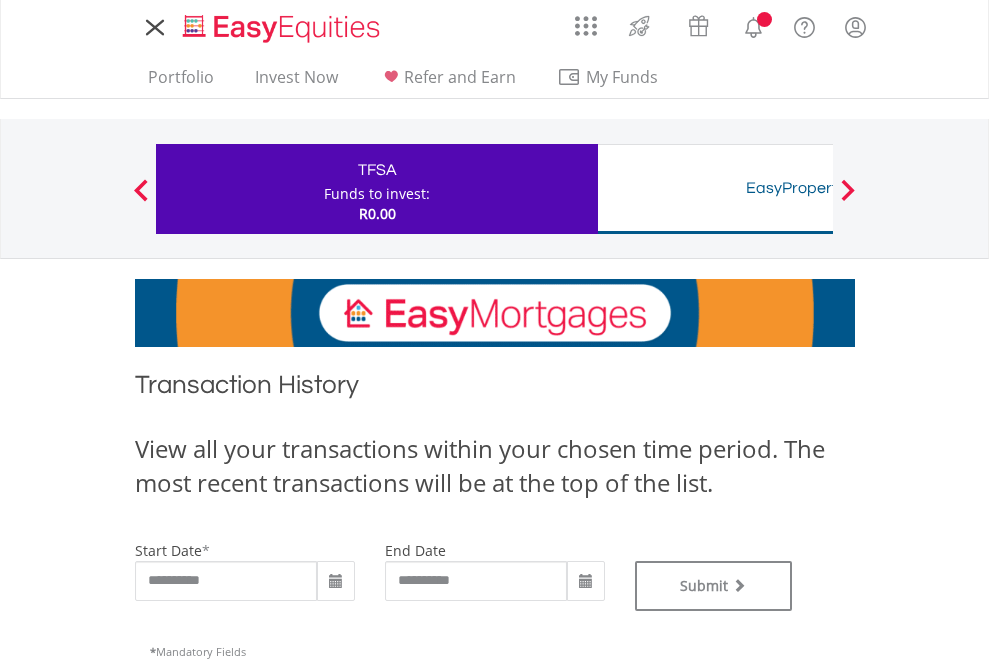 scroll, scrollTop: 0, scrollLeft: 0, axis: both 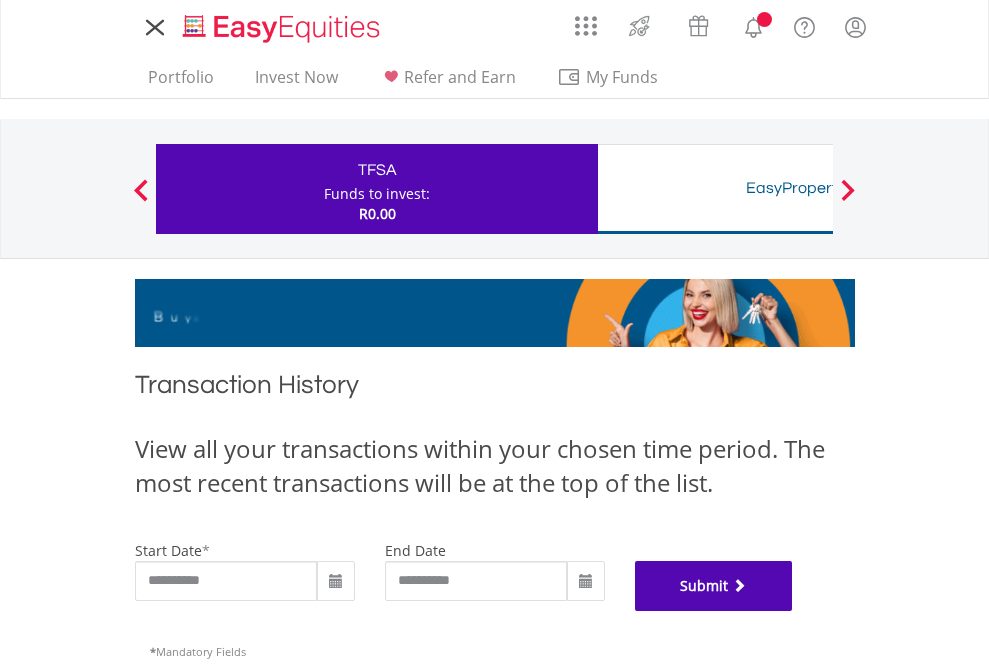 click on "Submit" at bounding box center [714, 586] 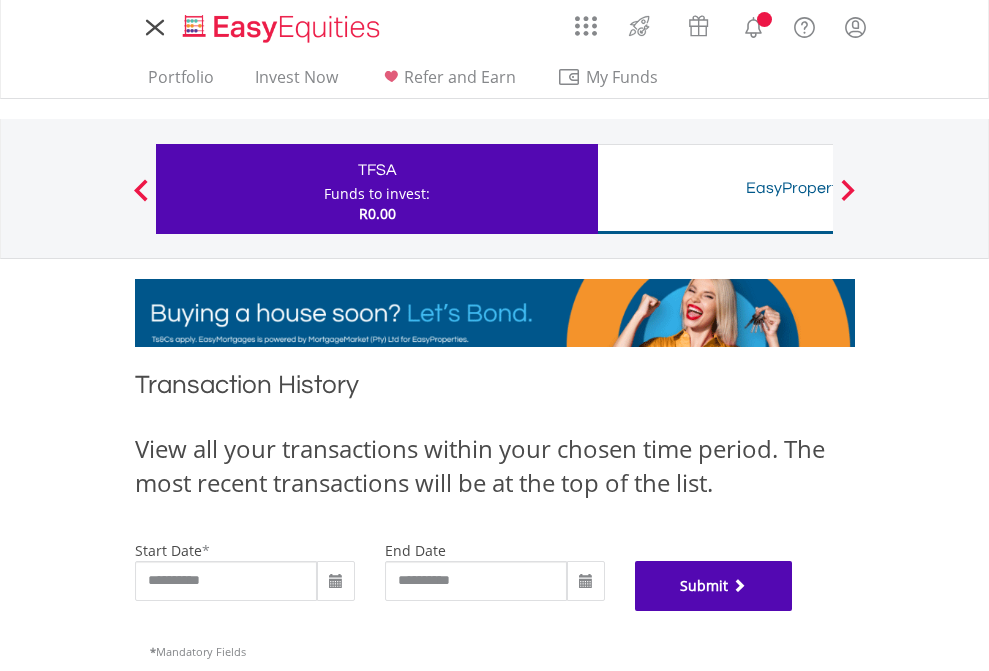 scroll, scrollTop: 811, scrollLeft: 0, axis: vertical 